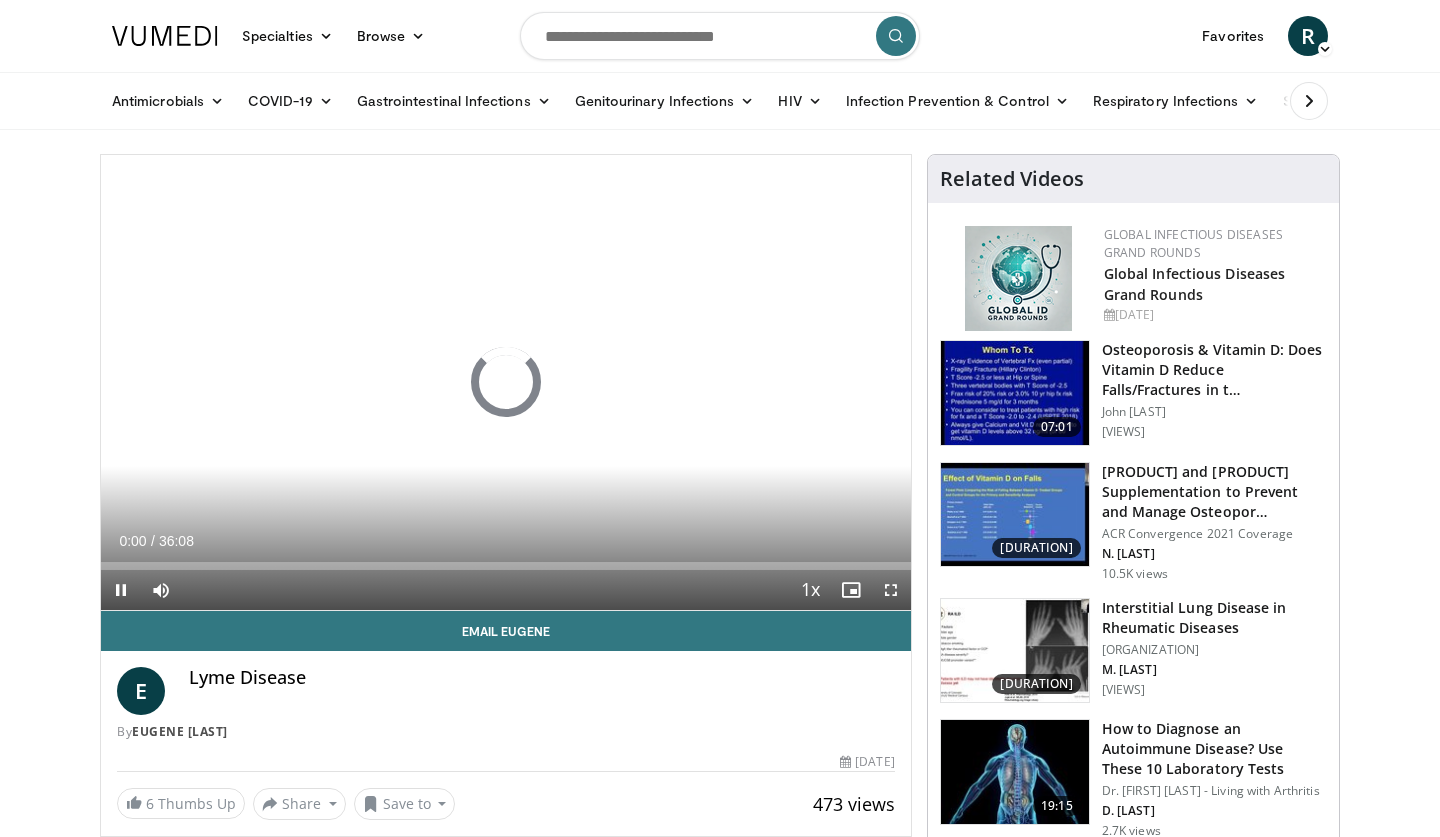 scroll, scrollTop: 0, scrollLeft: 0, axis: both 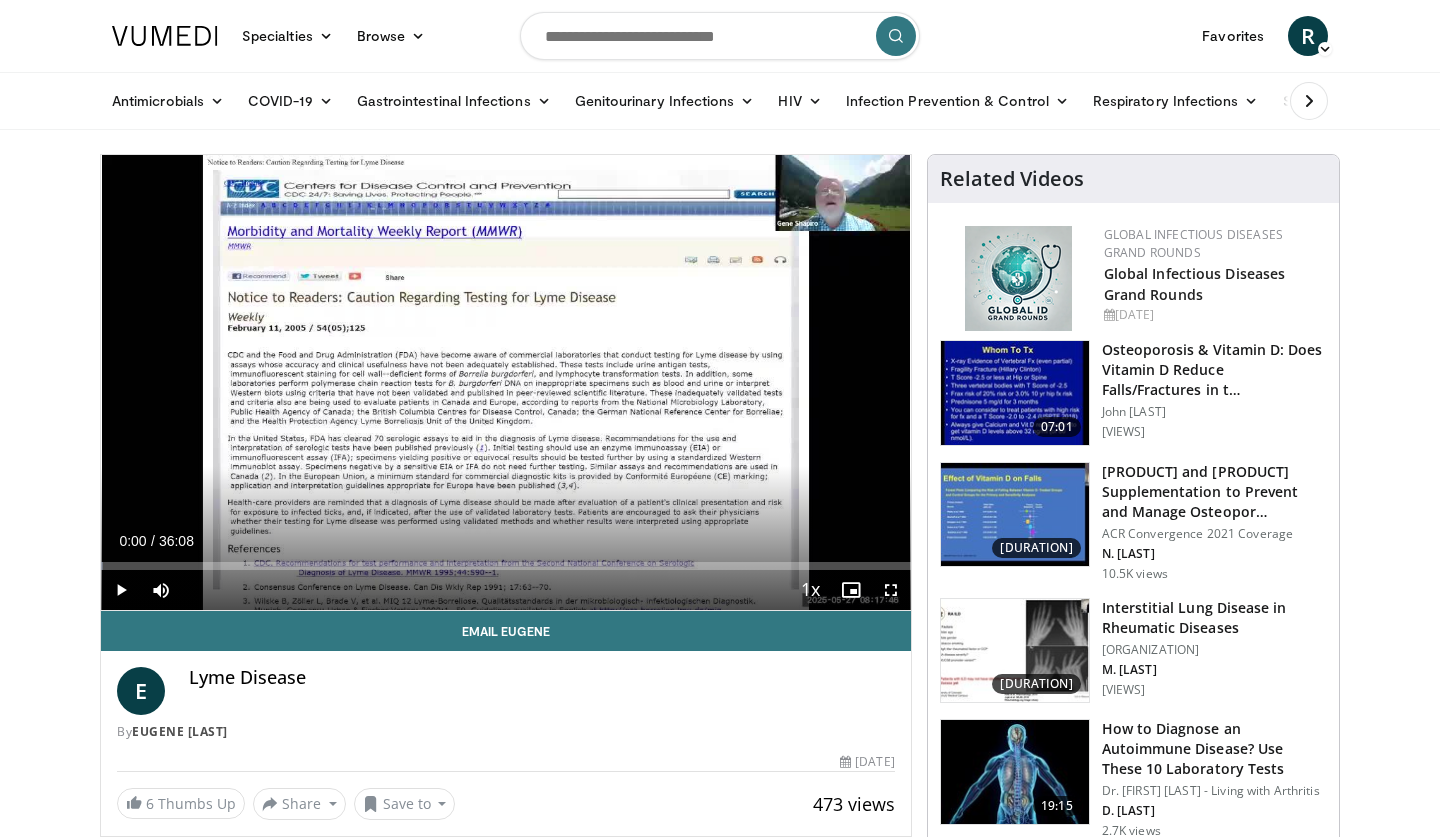 click at bounding box center (720, 36) 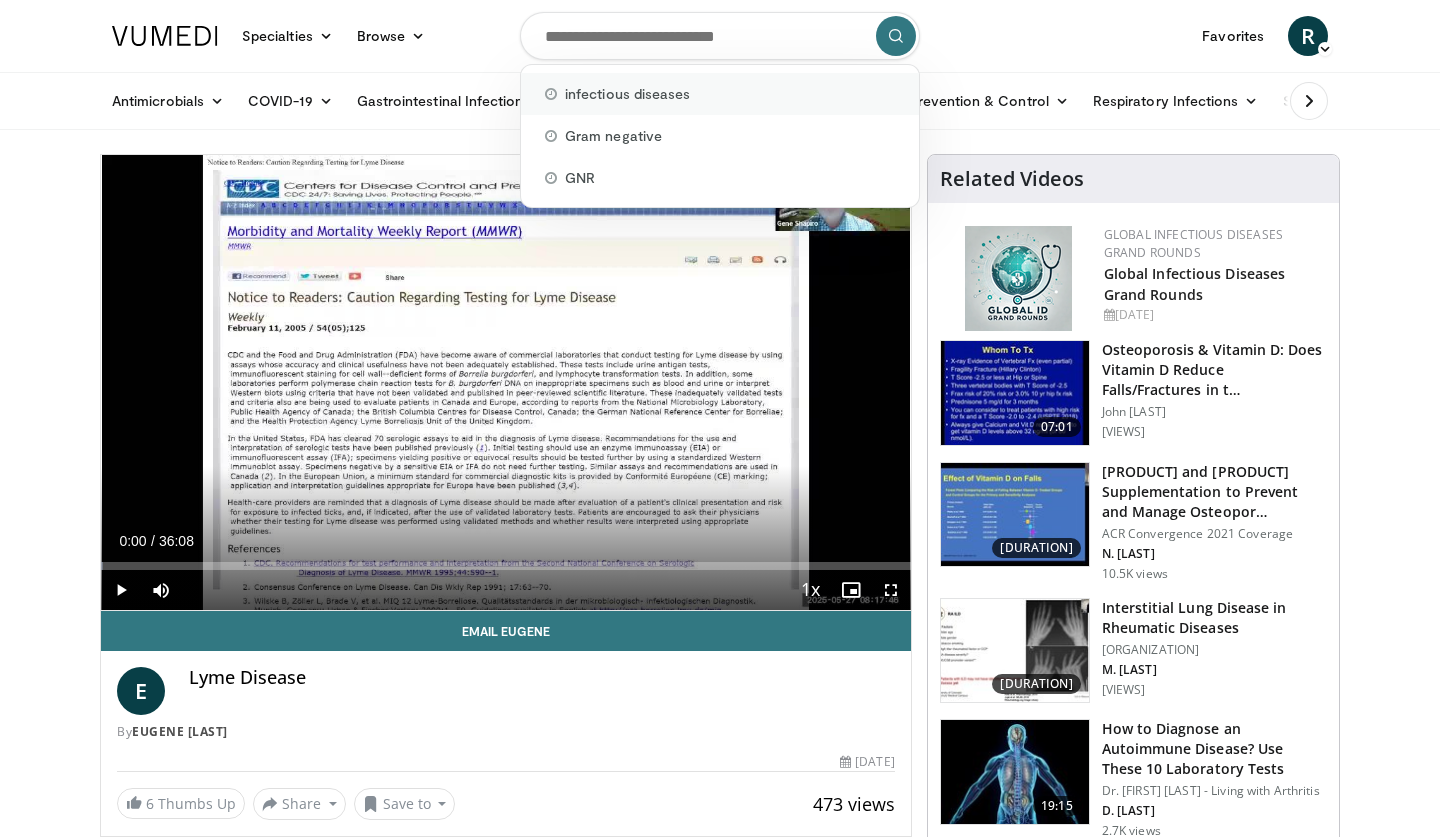 click on "infectious diseases" at bounding box center [627, 94] 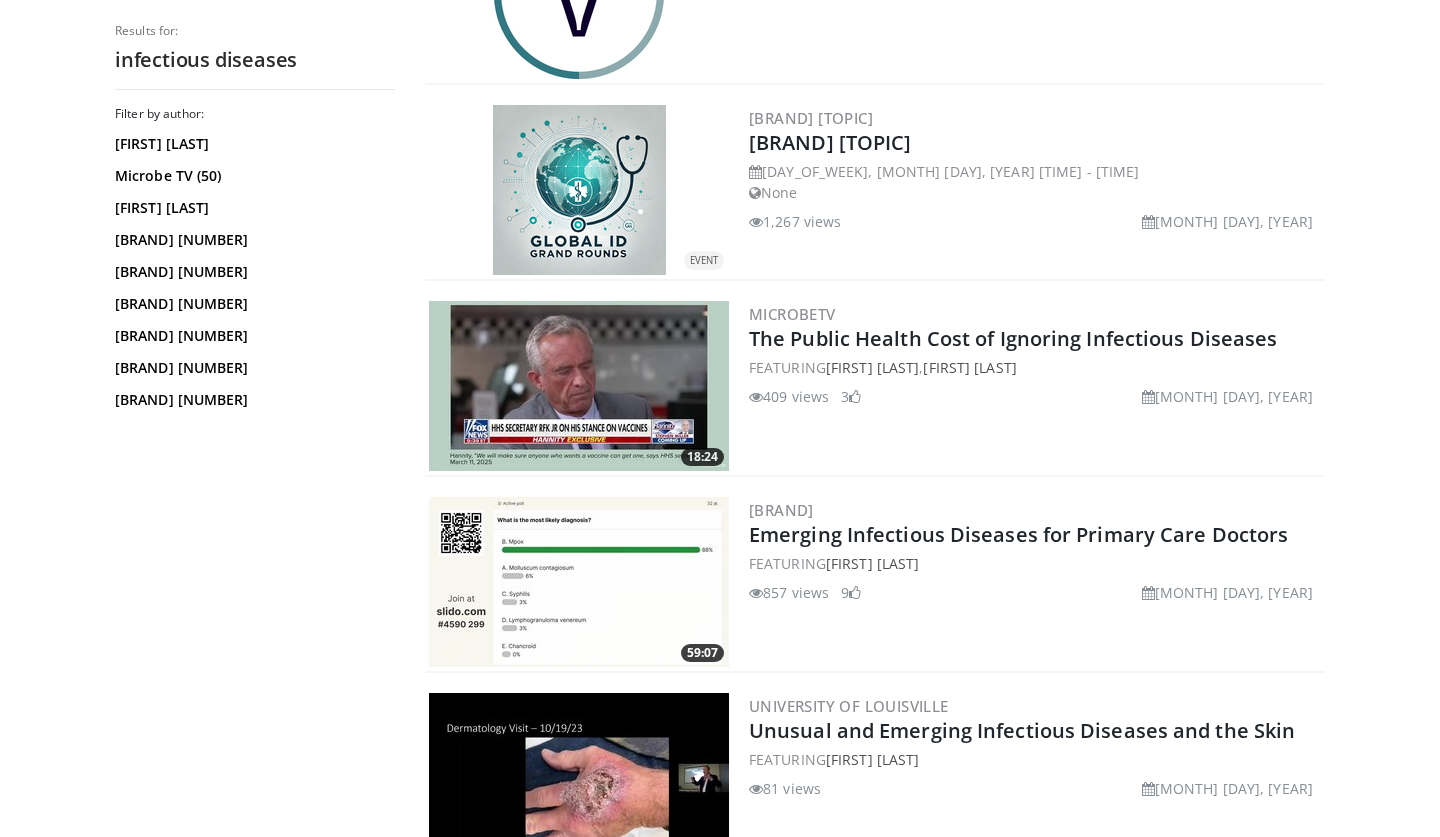 scroll, scrollTop: 559, scrollLeft: 0, axis: vertical 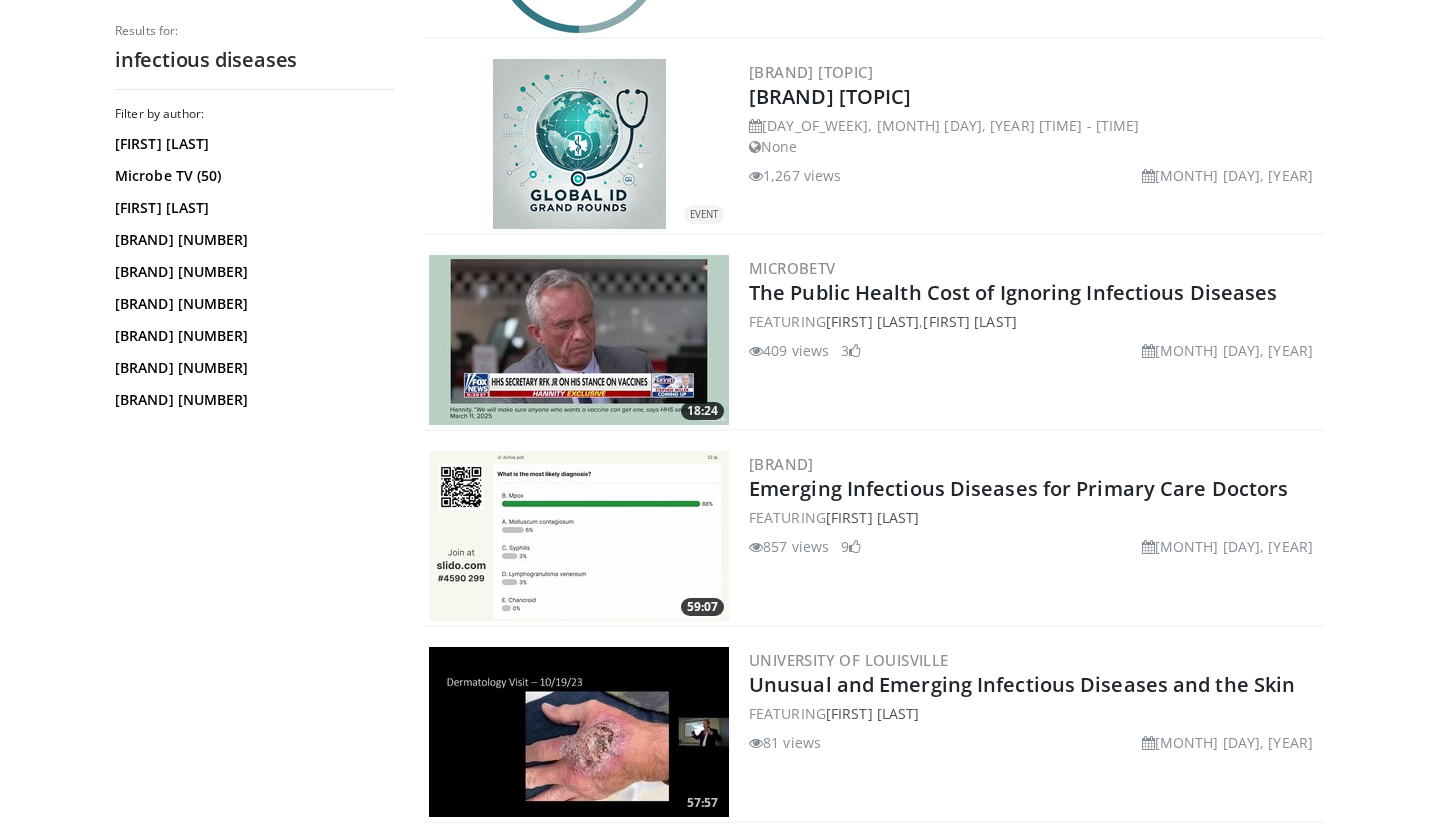 click at bounding box center [579, 536] 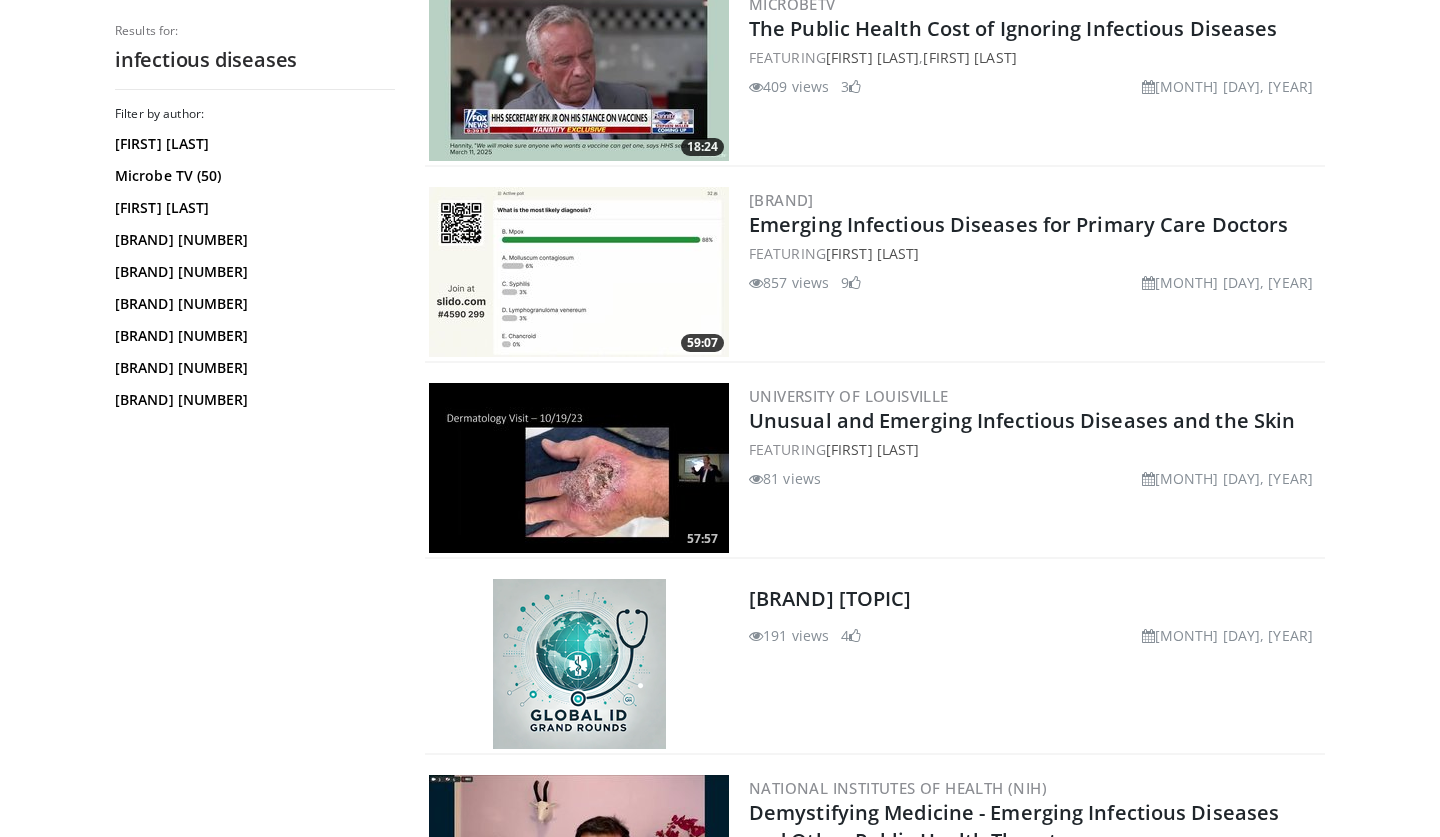 scroll, scrollTop: 822, scrollLeft: 0, axis: vertical 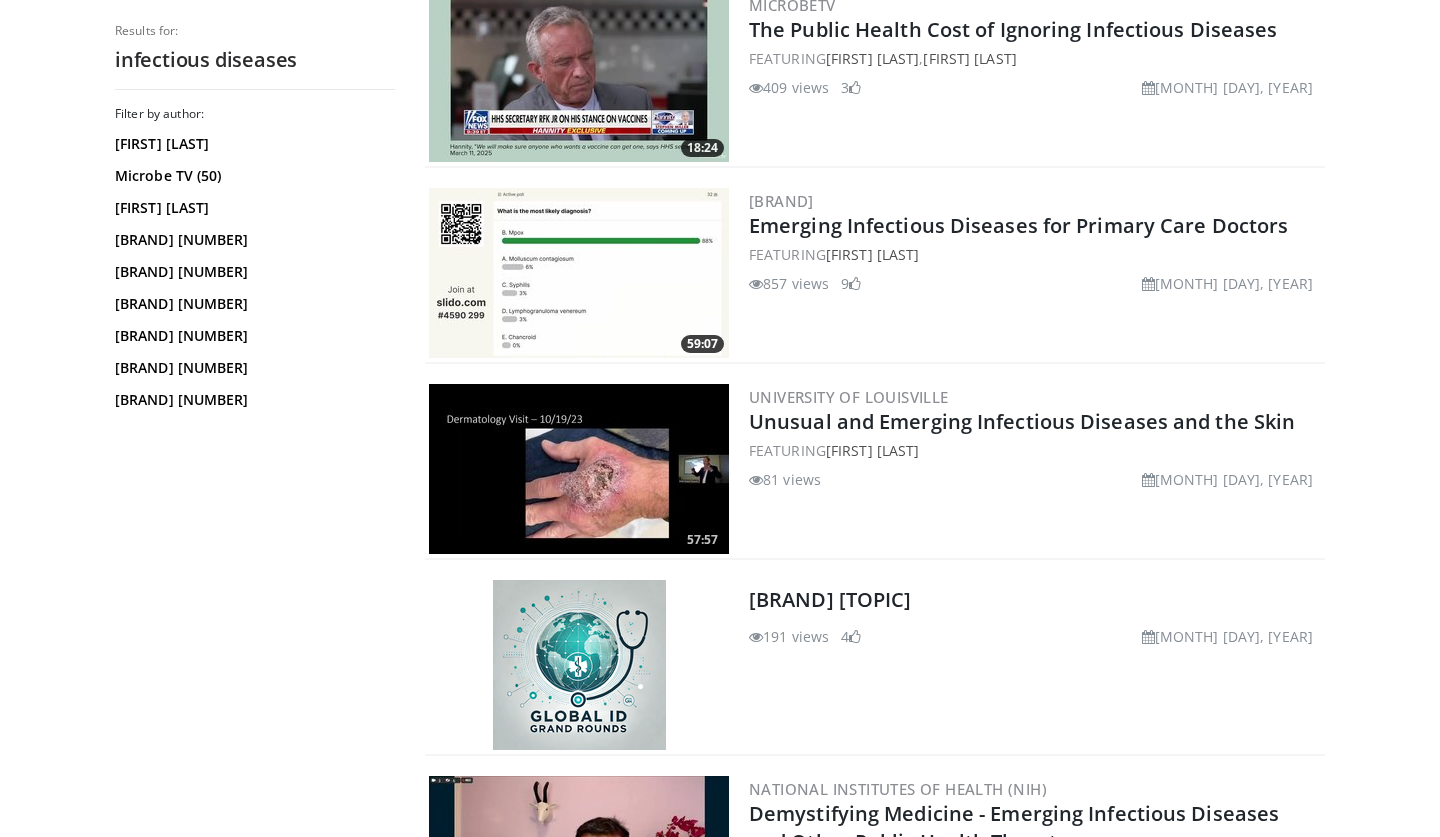 click at bounding box center (579, 273) 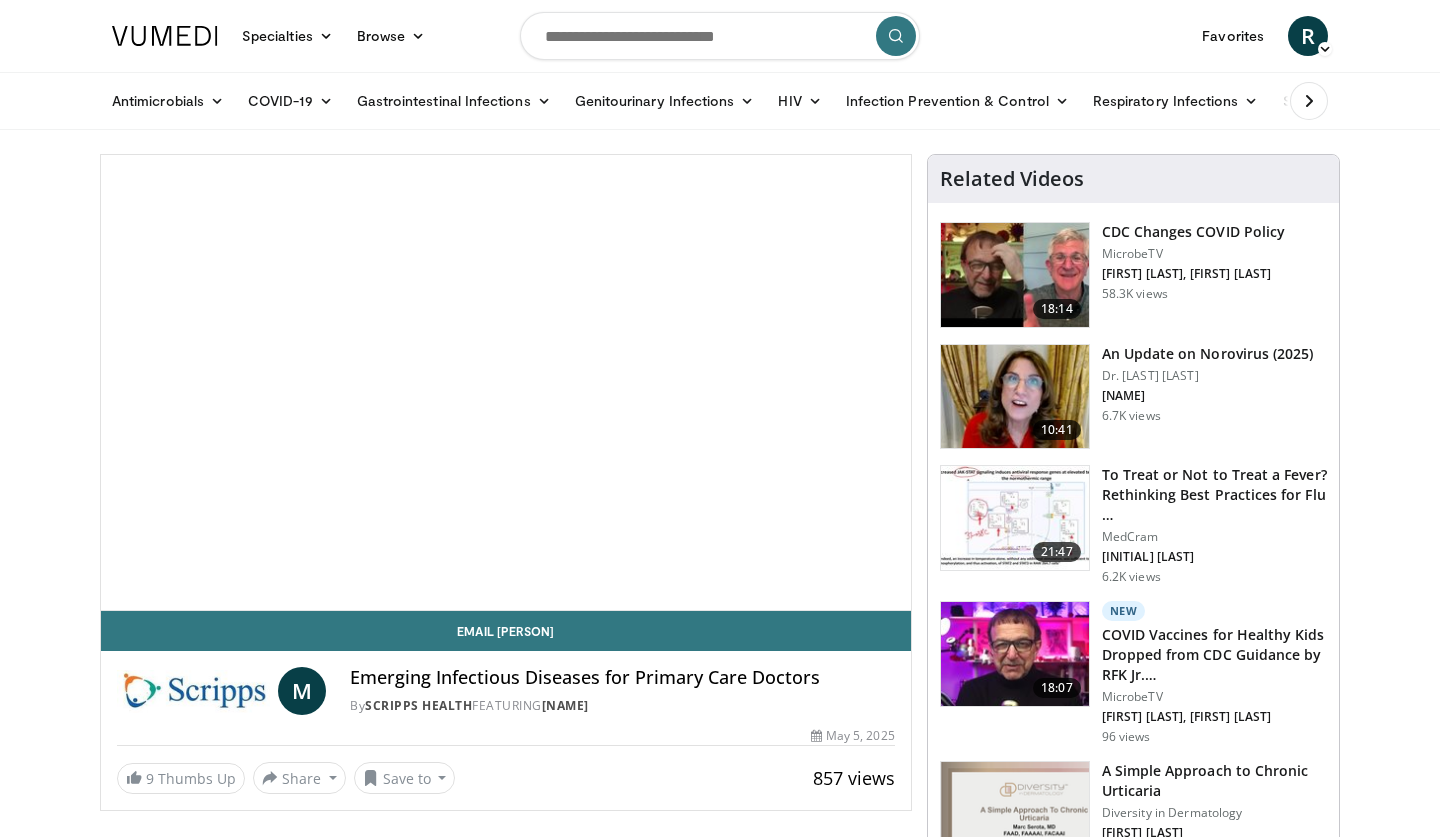 scroll, scrollTop: 0, scrollLeft: 0, axis: both 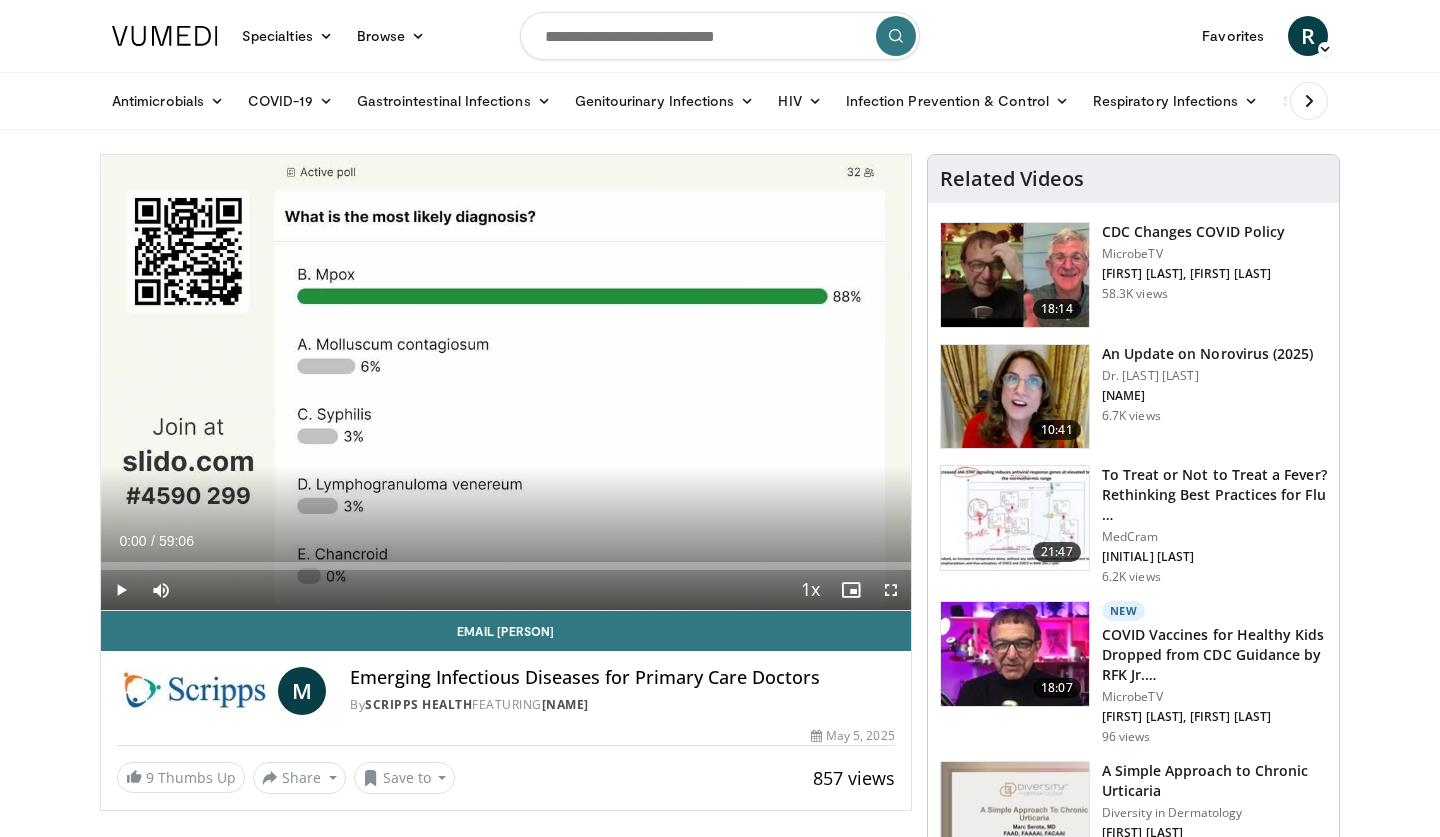 click at bounding box center [891, 590] 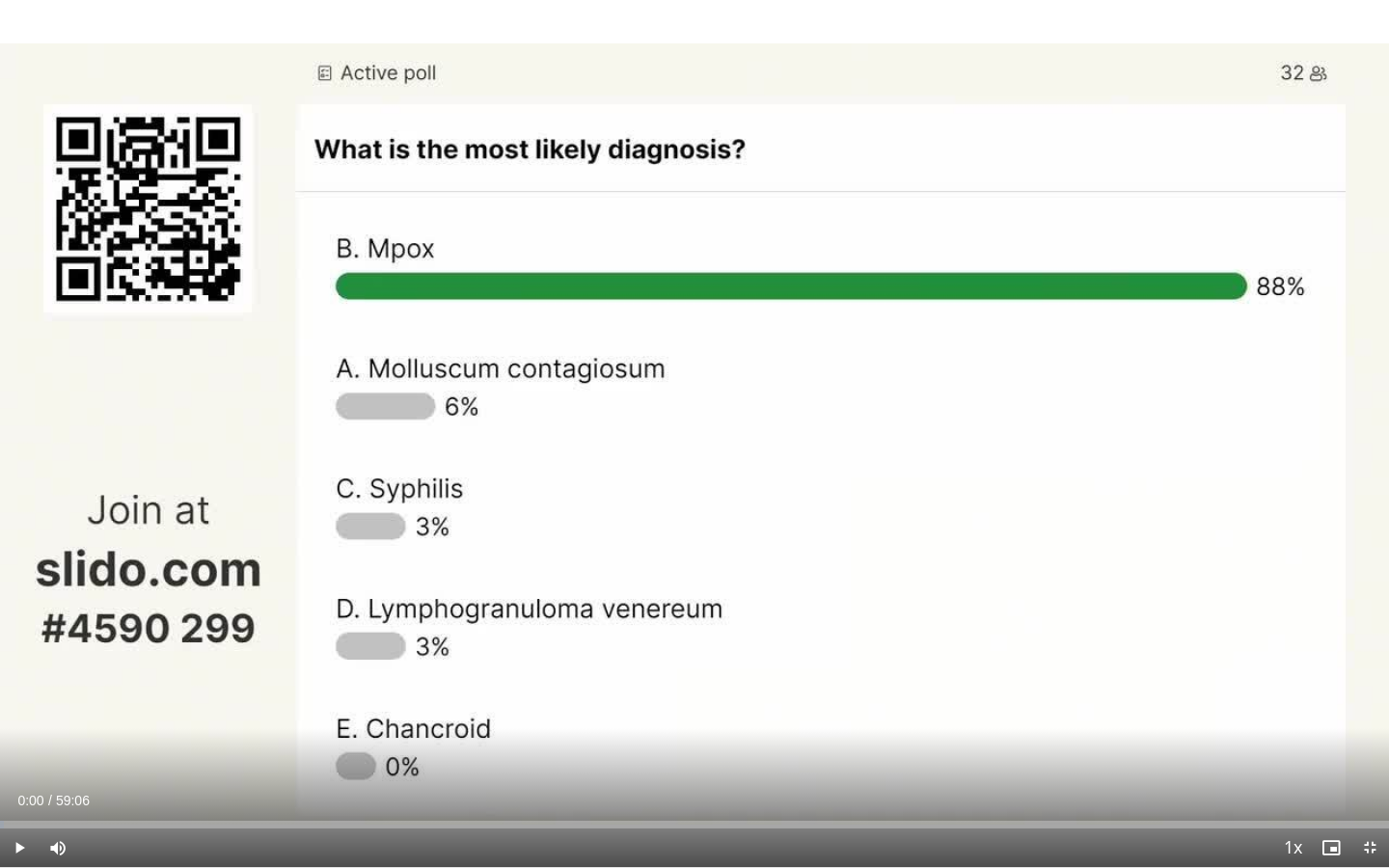 click at bounding box center [19, 848] 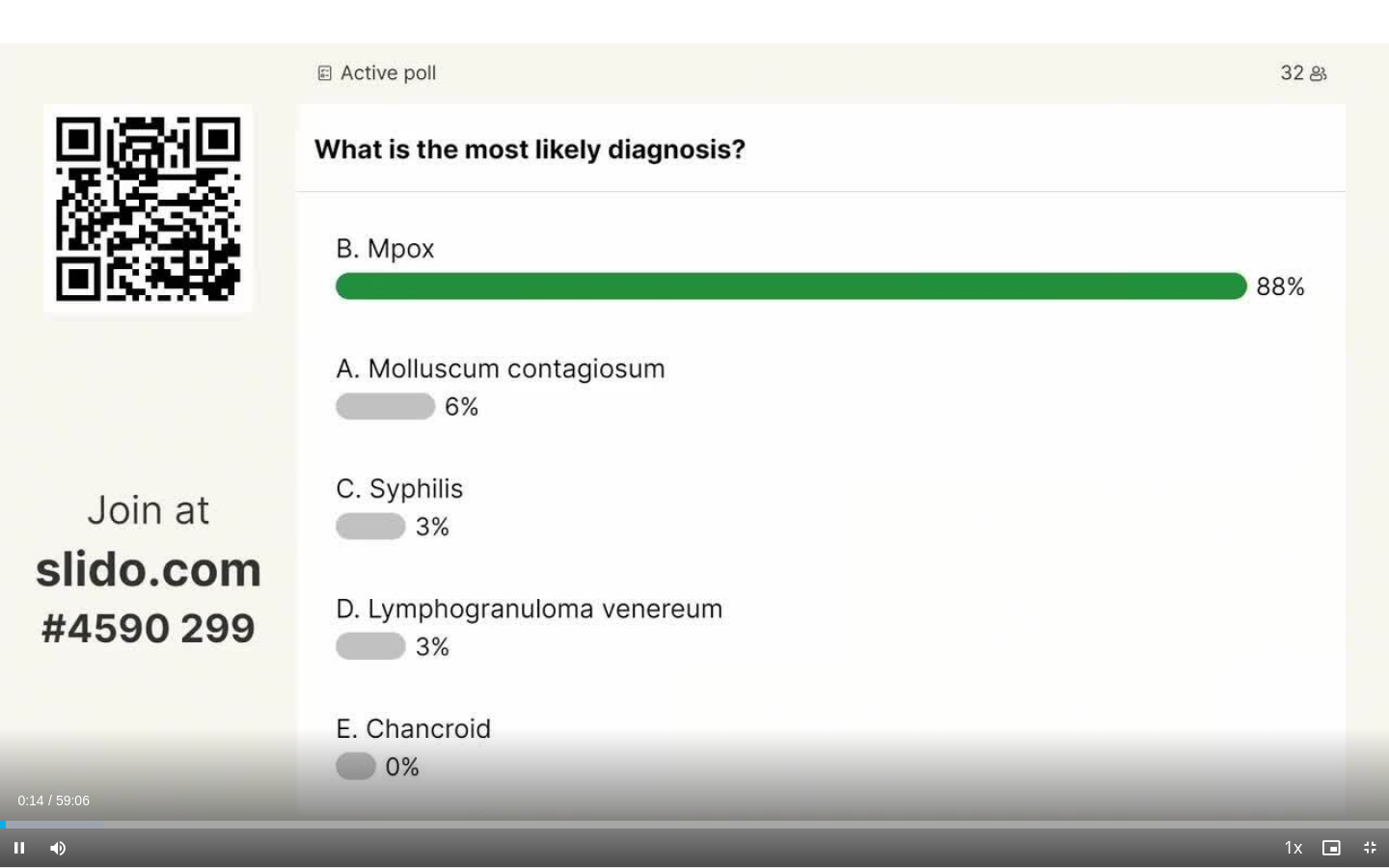 click at bounding box center (19, 848) 